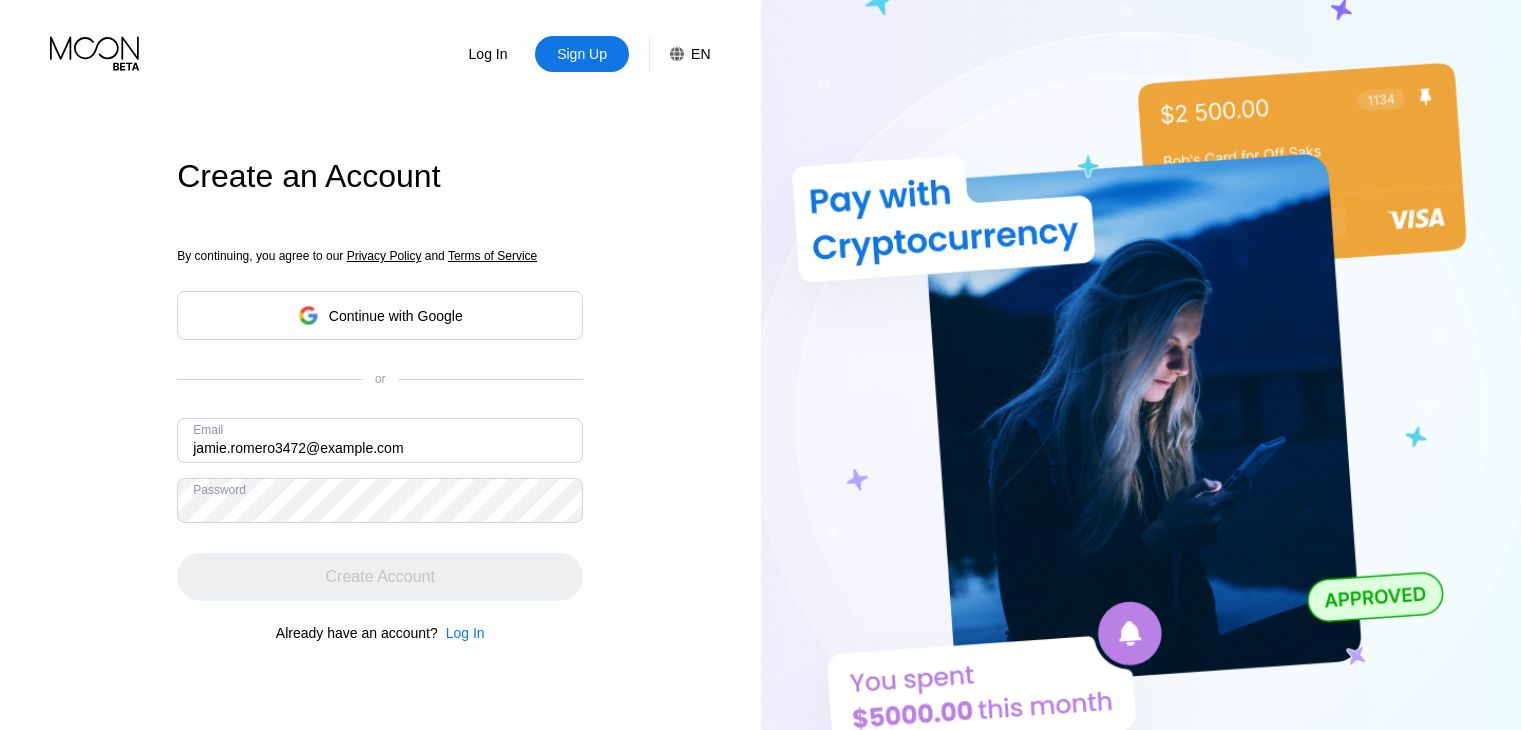 scroll, scrollTop: 0, scrollLeft: 0, axis: both 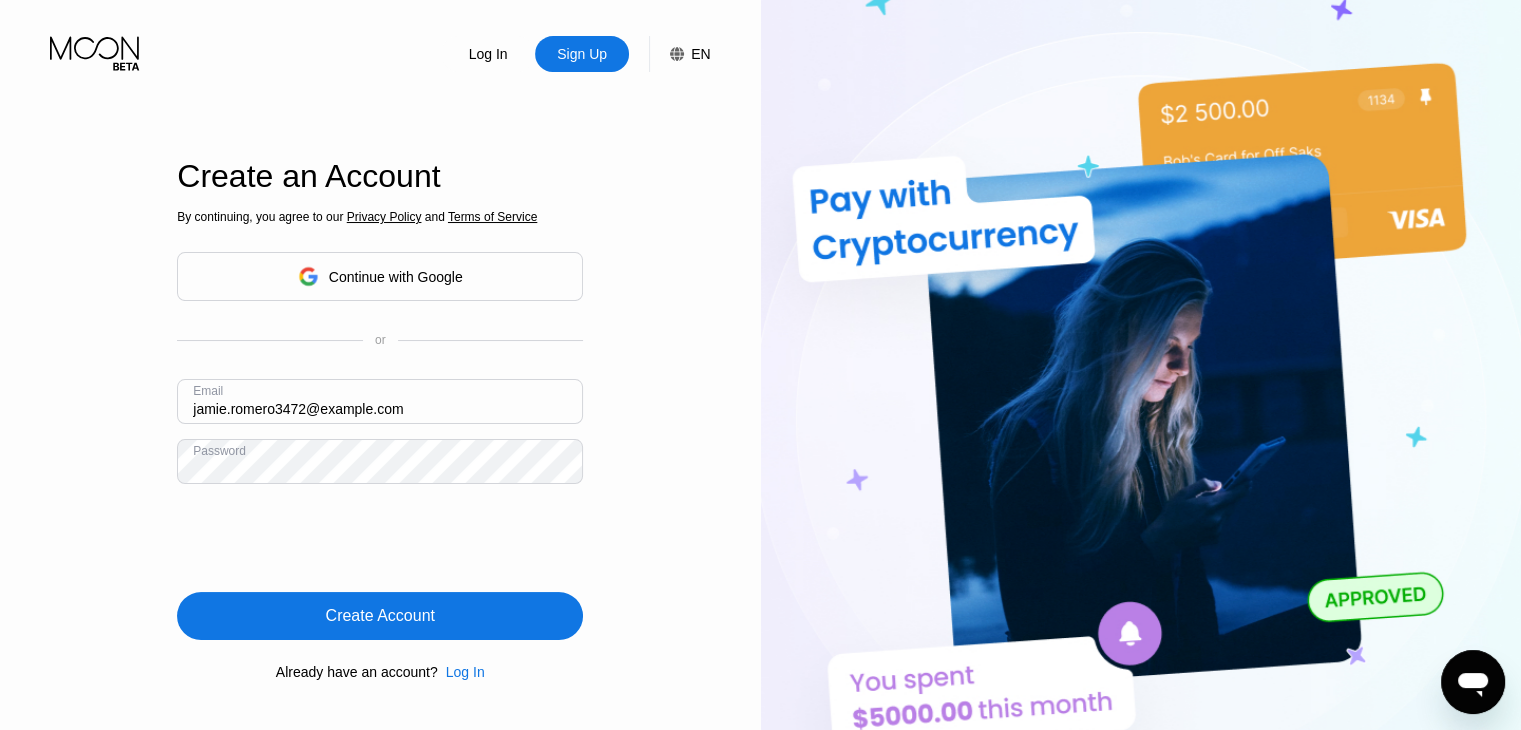click on "Create Account" at bounding box center [380, 616] 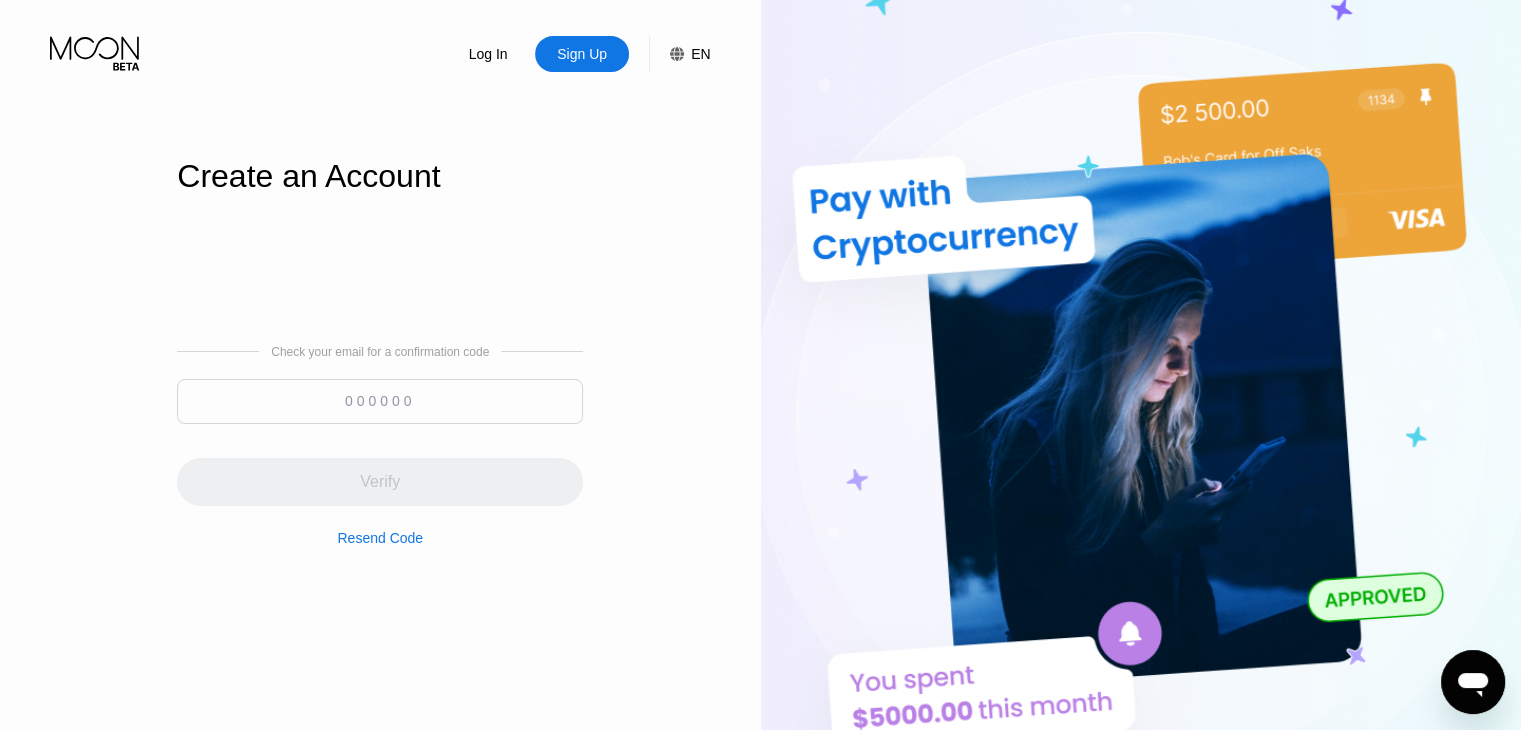 click at bounding box center (380, 401) 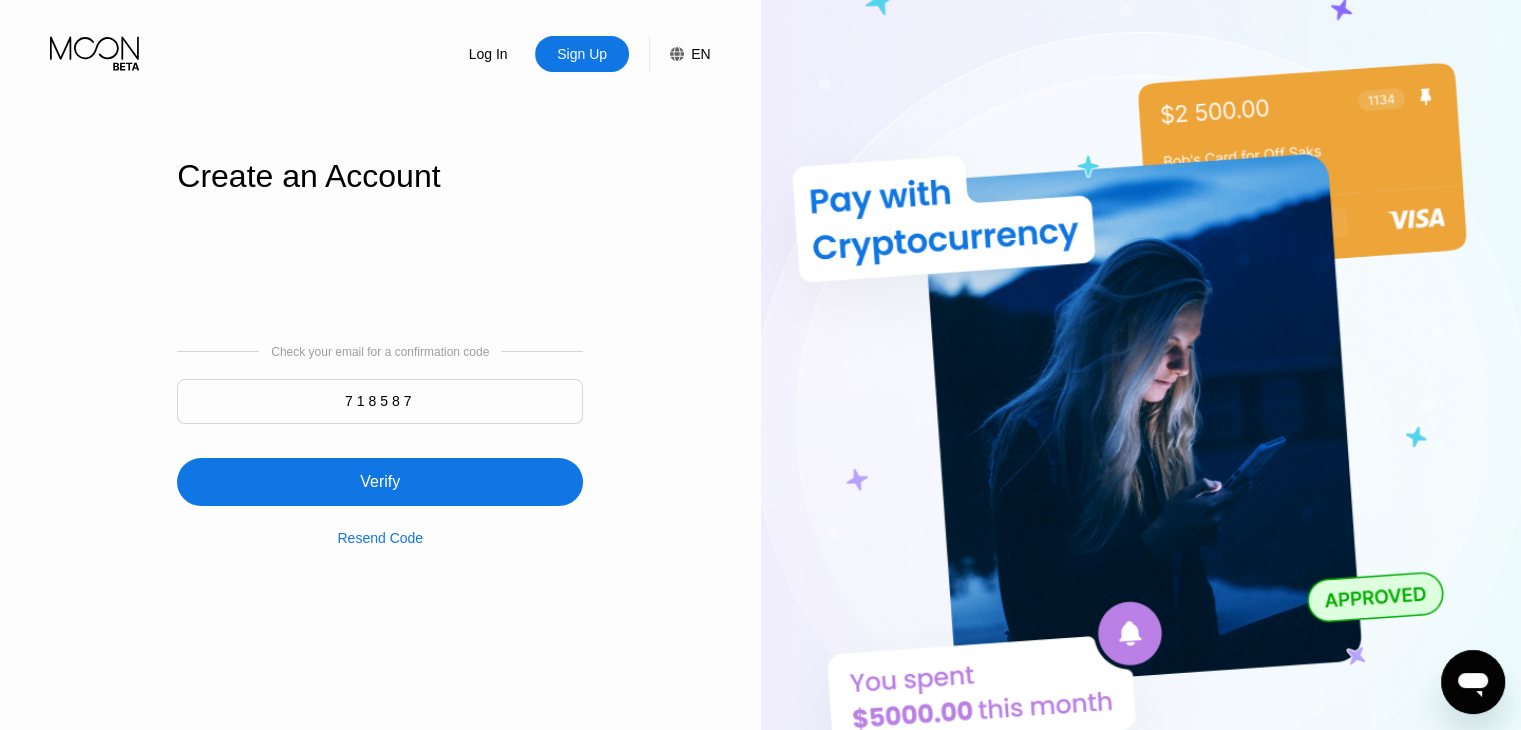 type on "718587" 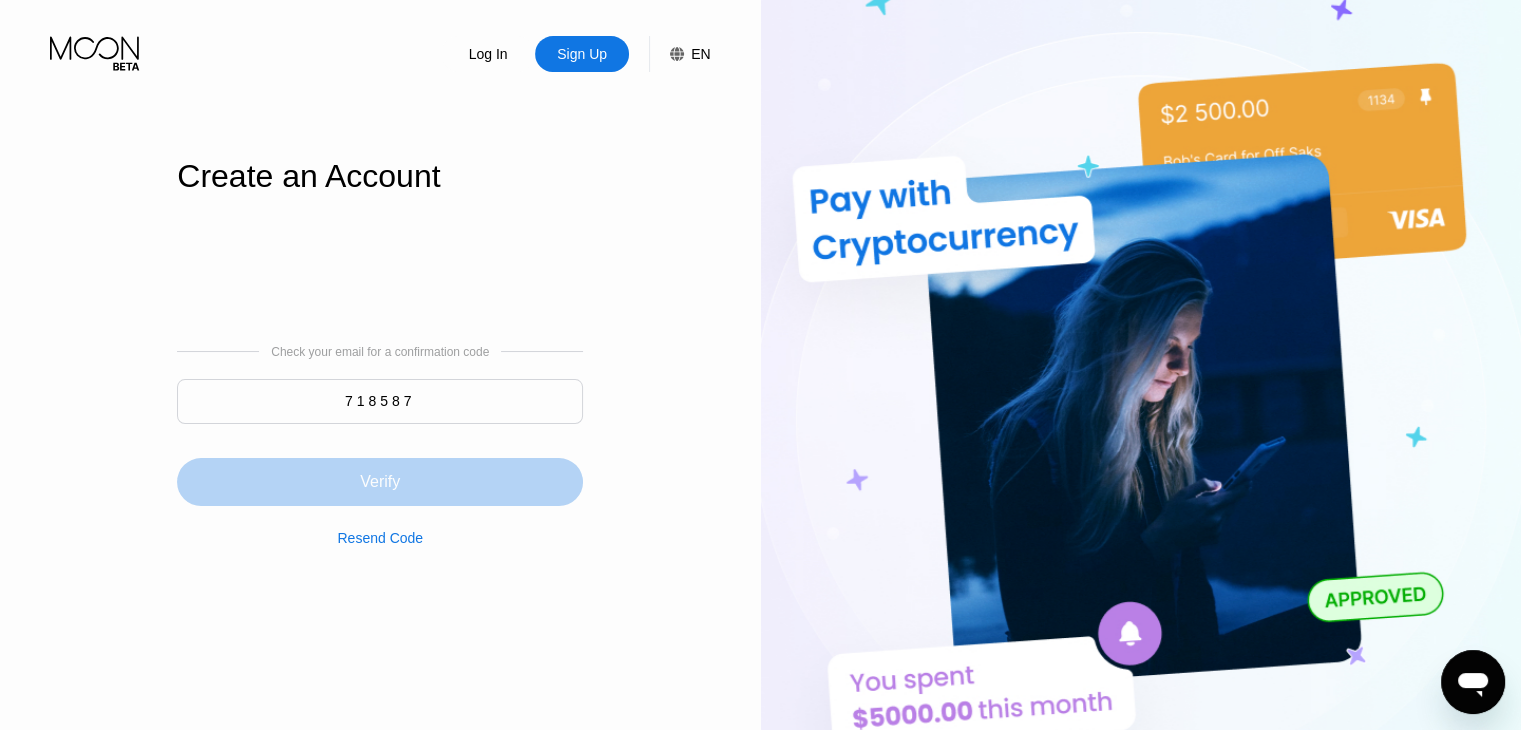click on "Verify" at bounding box center (380, 482) 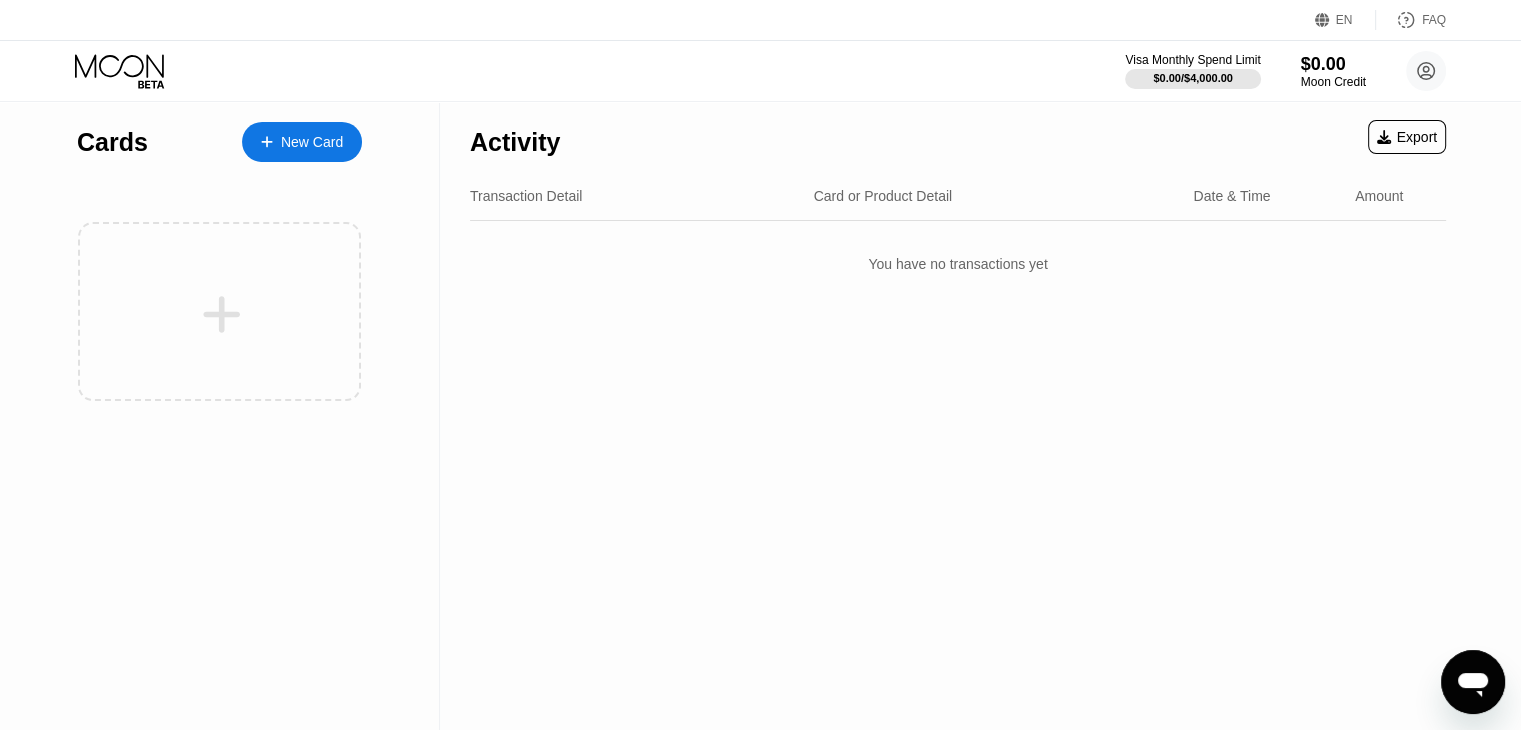 click on "New Card" at bounding box center [302, 142] 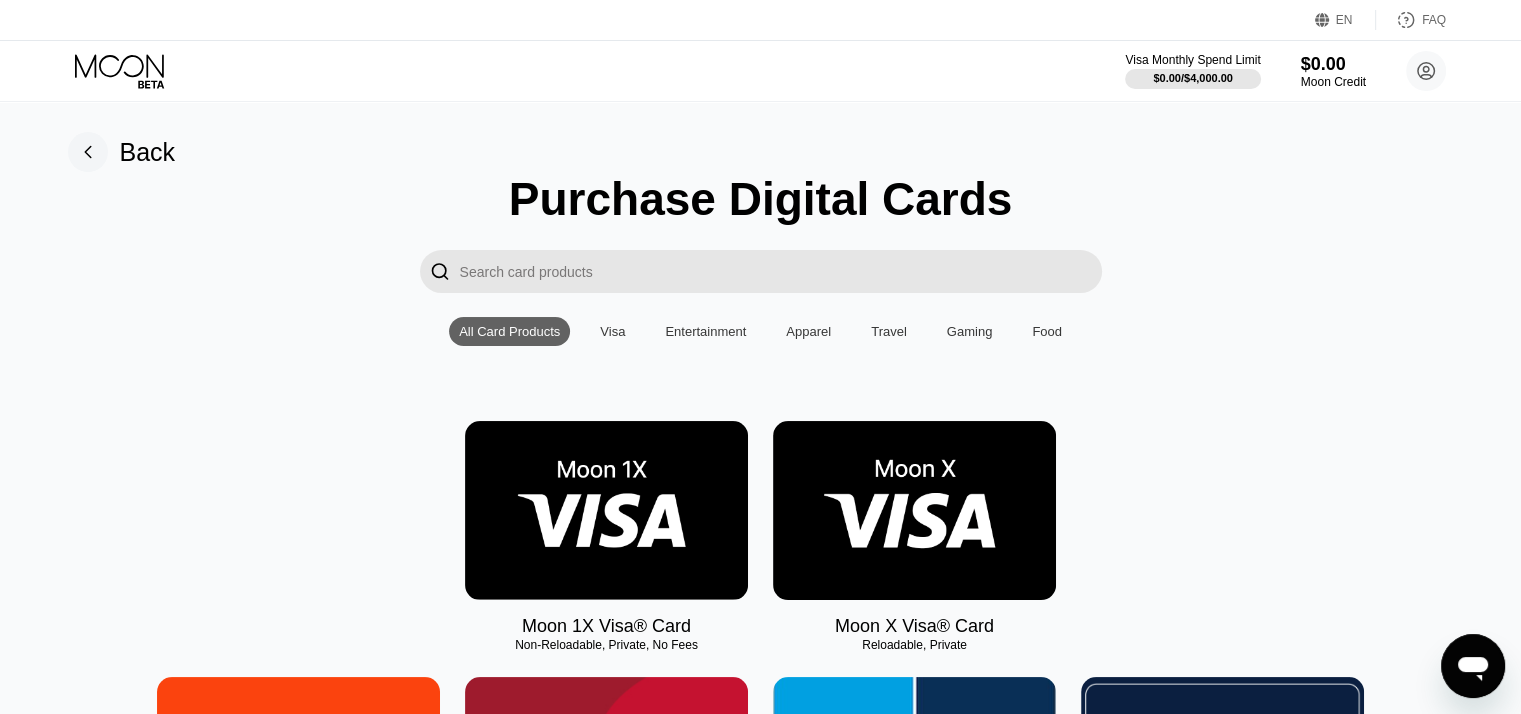 click at bounding box center [914, 510] 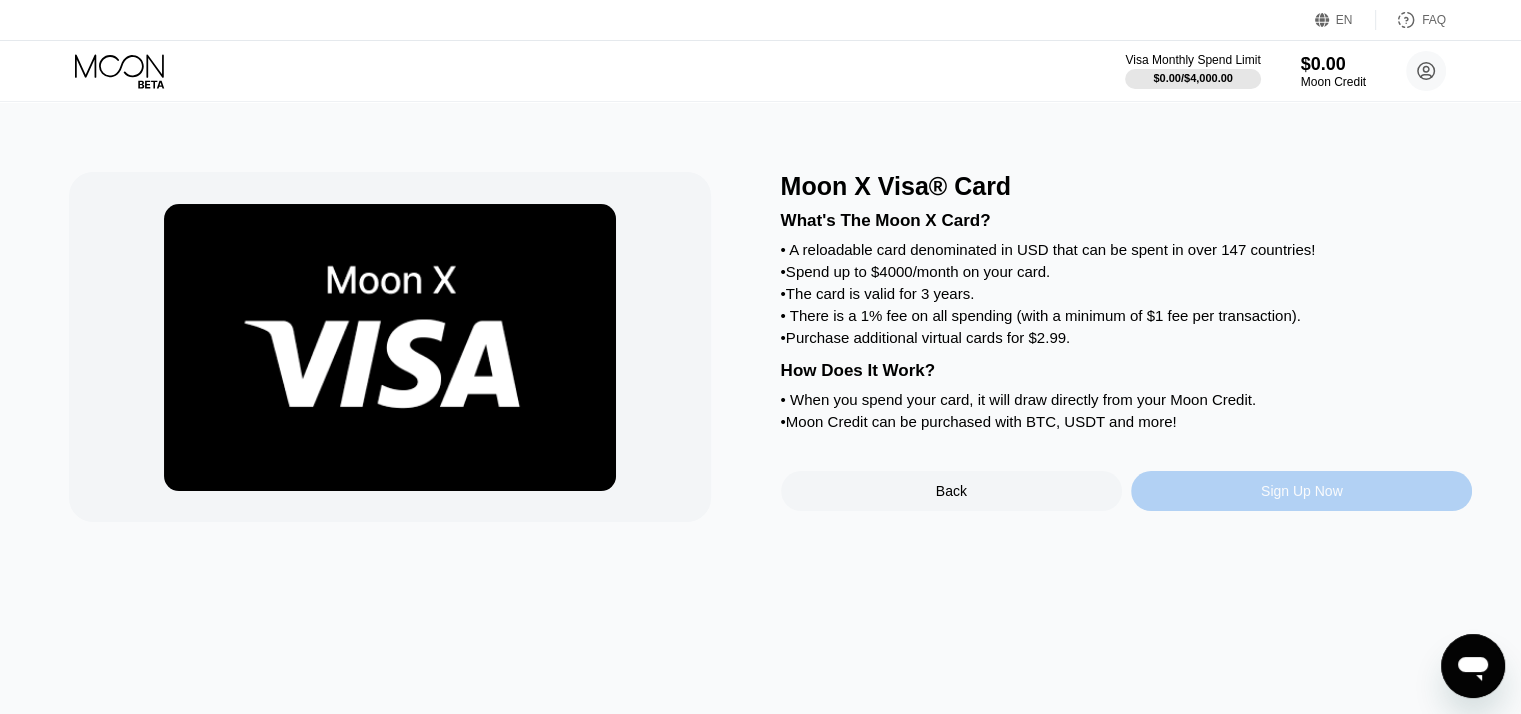 click on "Sign Up Now" at bounding box center [1301, 491] 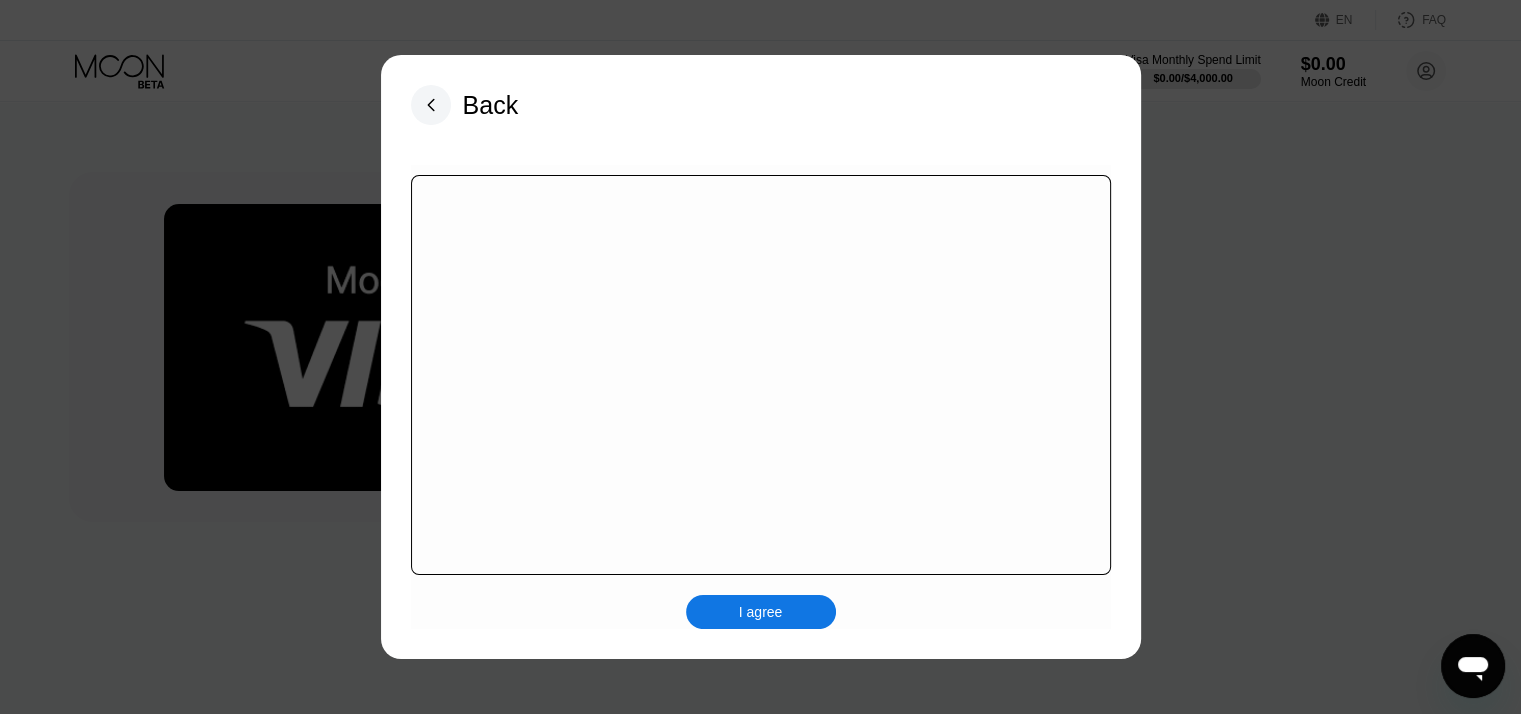 click on "I agree" at bounding box center (761, 612) 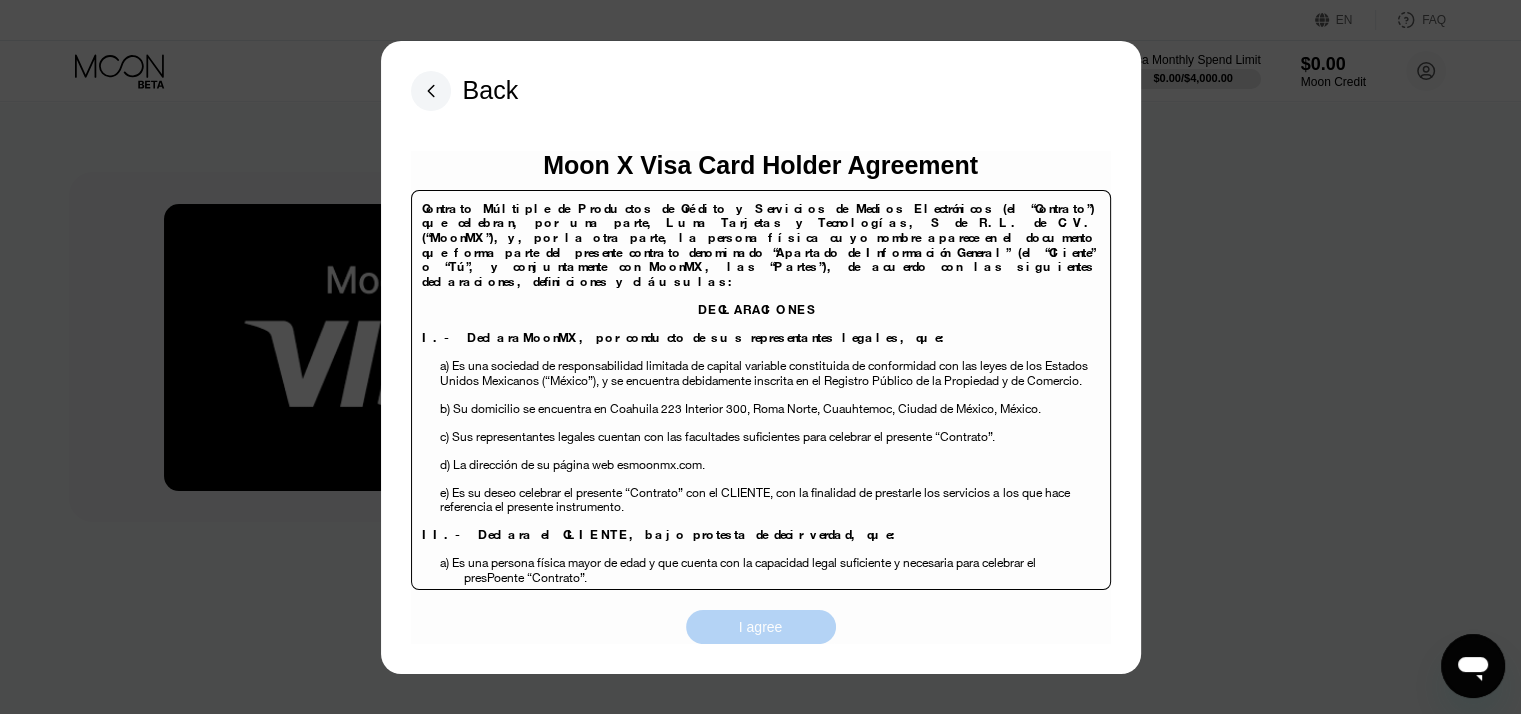 click on "I agree" at bounding box center (761, 627) 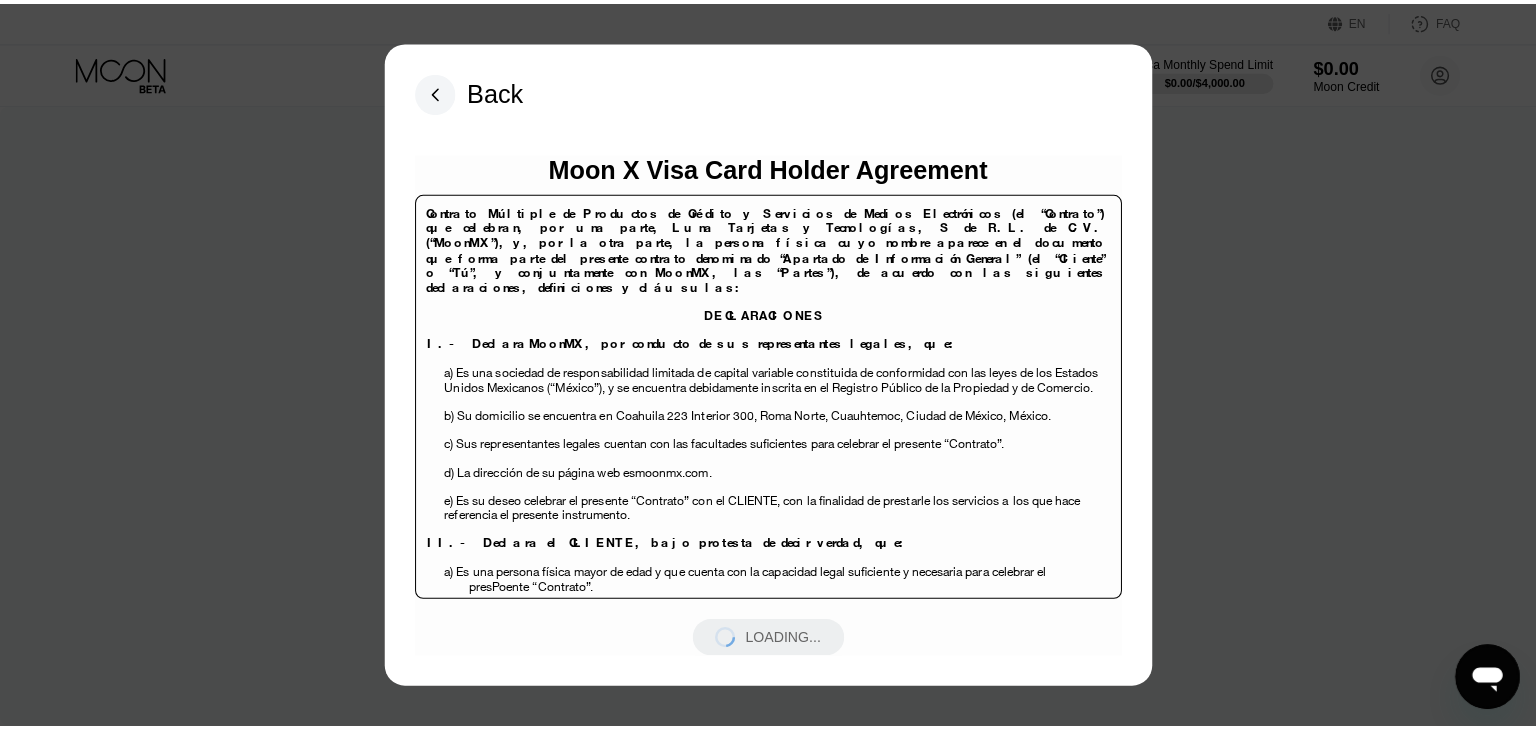 scroll, scrollTop: 0, scrollLeft: 0, axis: both 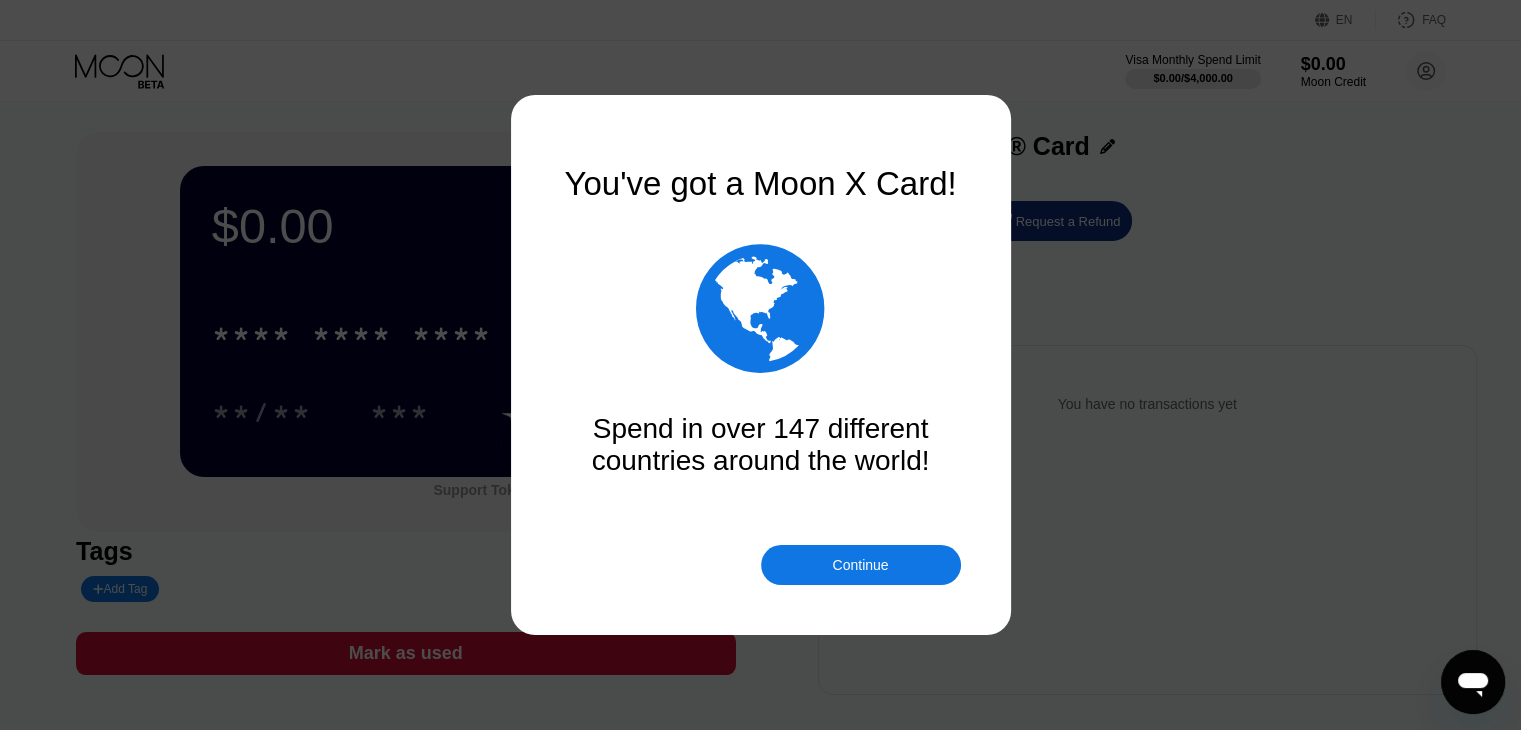 click on "Continue" at bounding box center (861, 565) 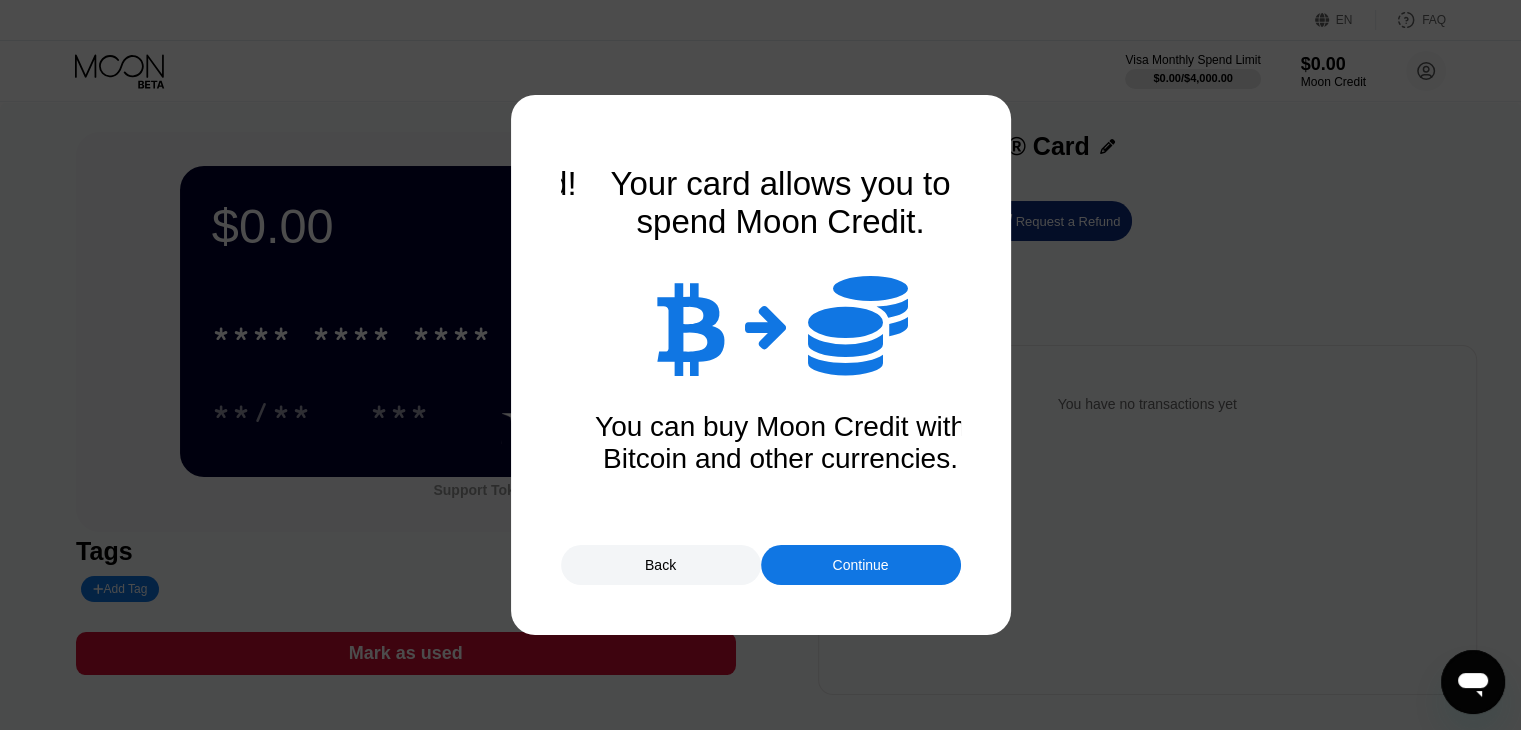 click on "Continue" at bounding box center (861, 565) 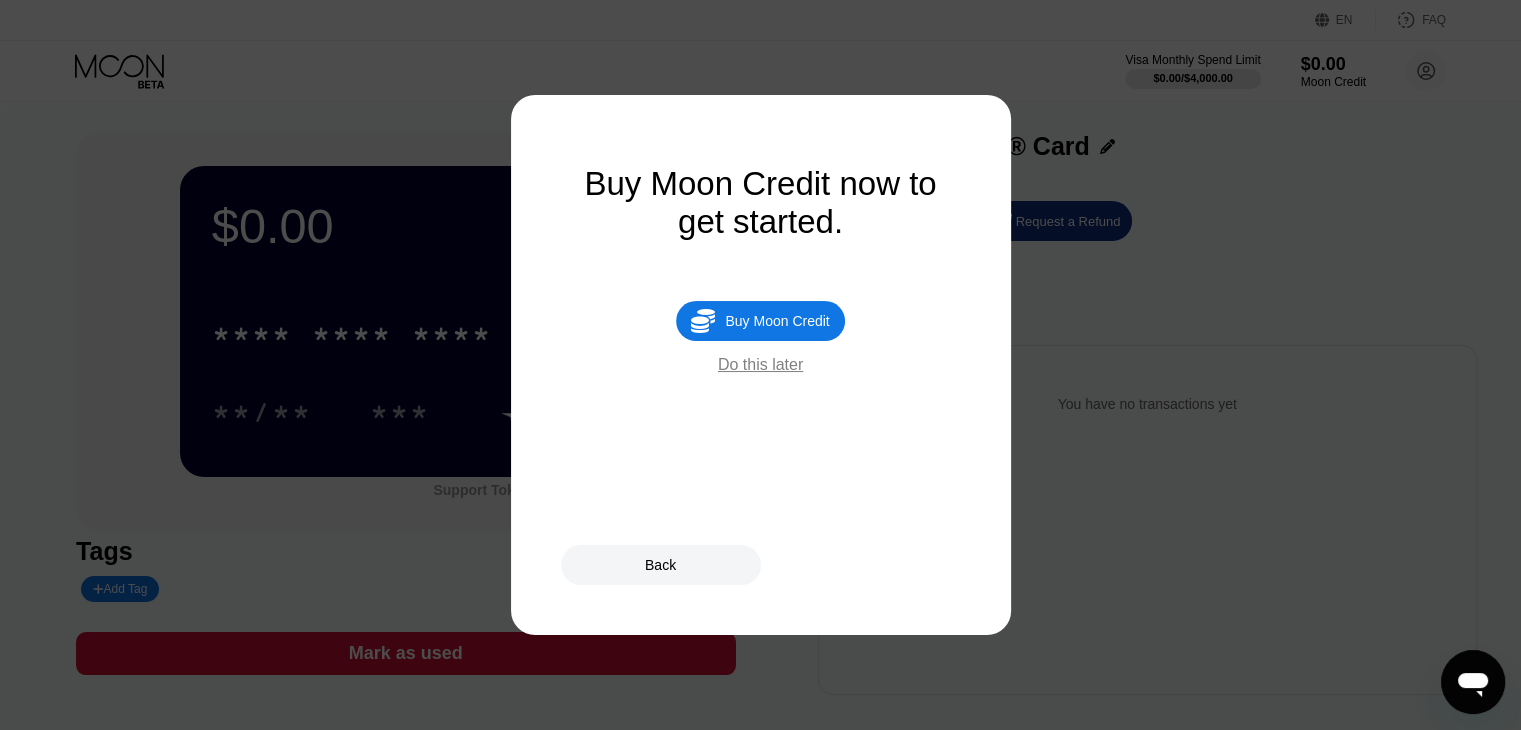 click on " Buy Moon Credit" at bounding box center (760, 321) 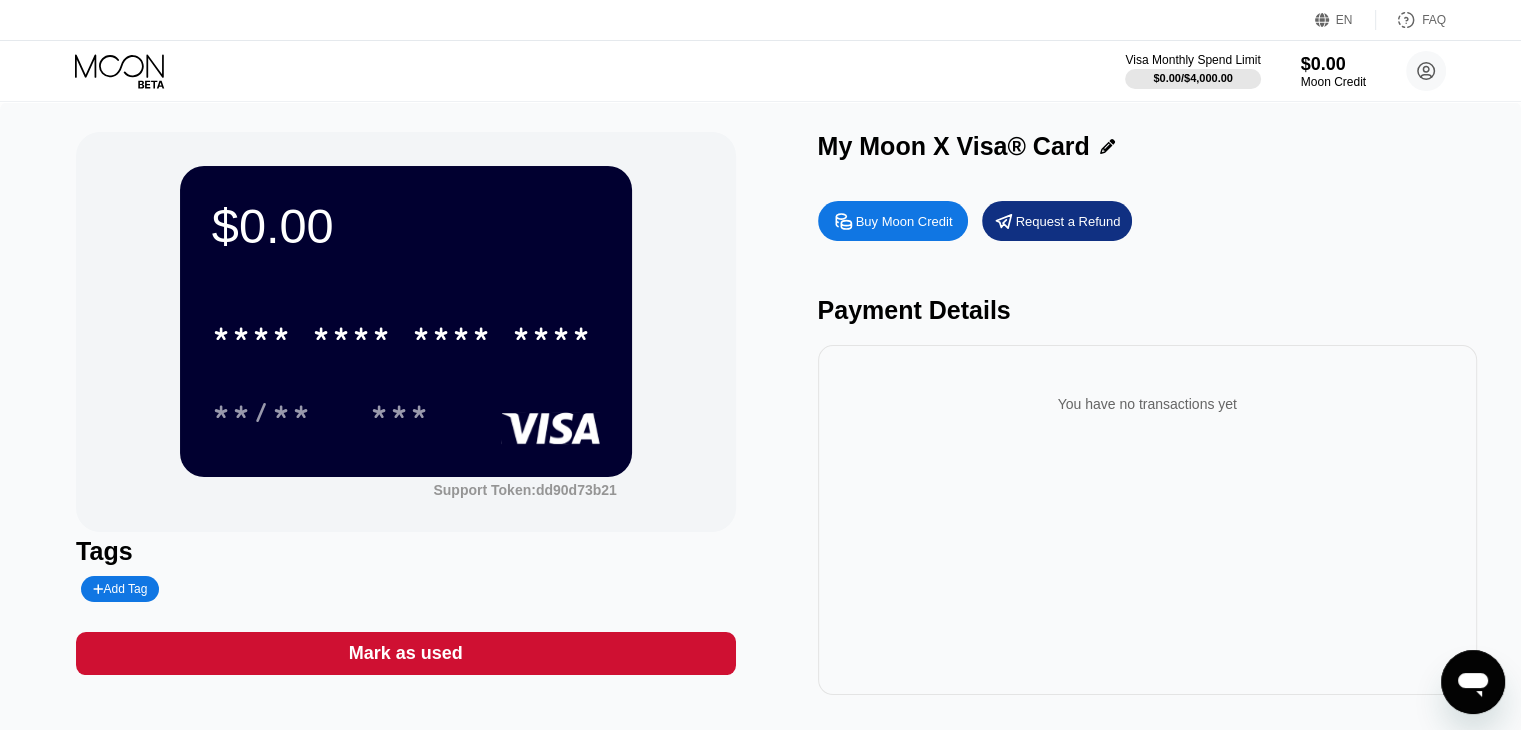 type on "0" 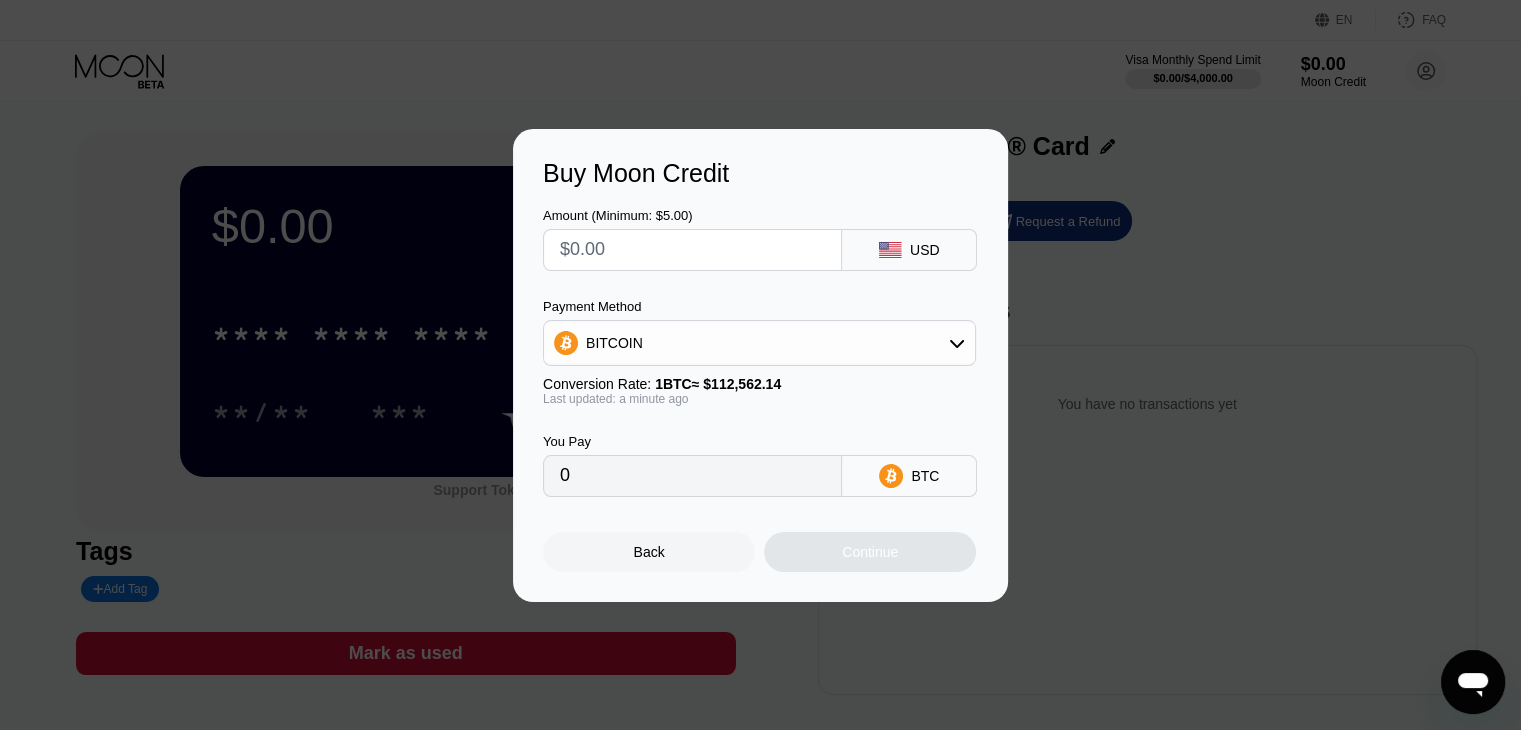 click at bounding box center [692, 250] 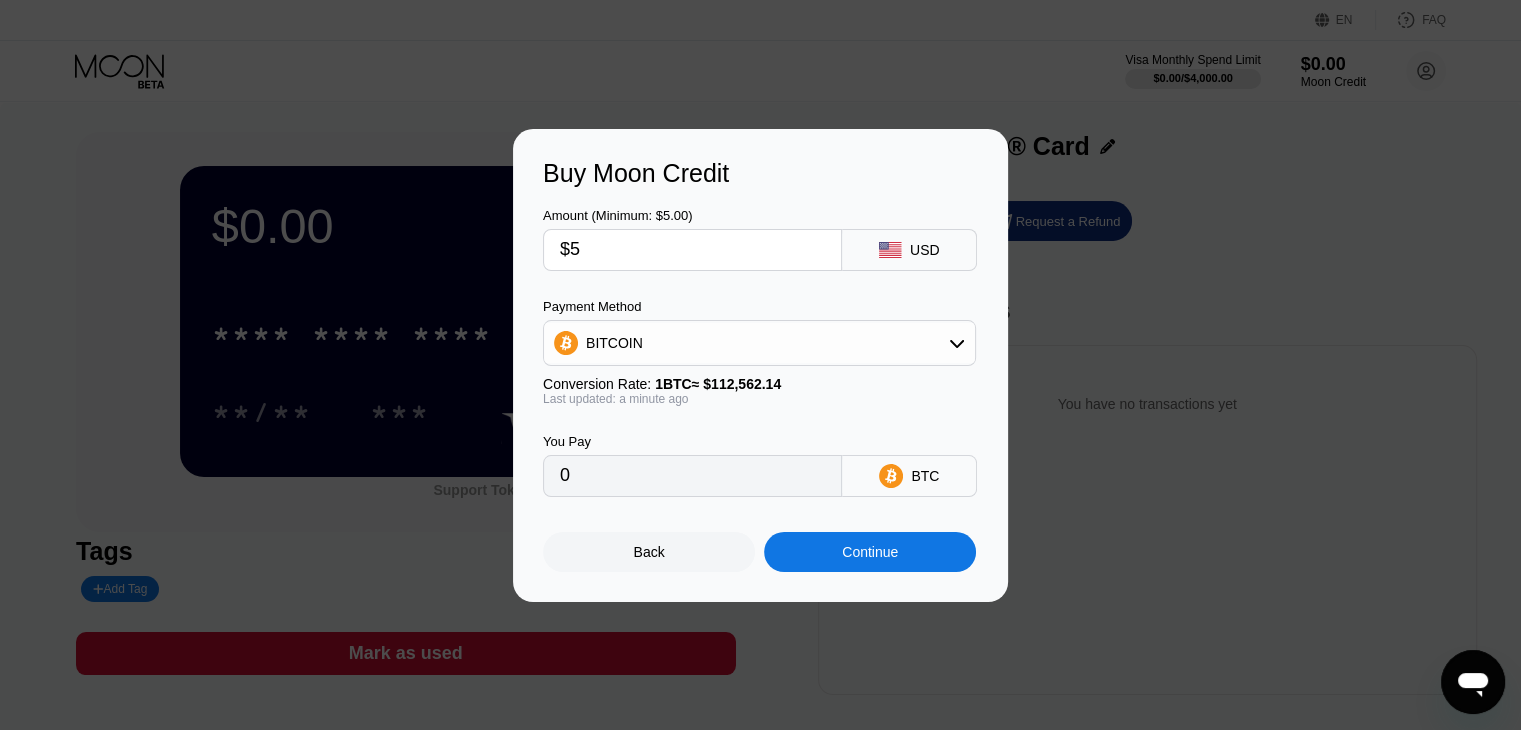 type on "0.00004442" 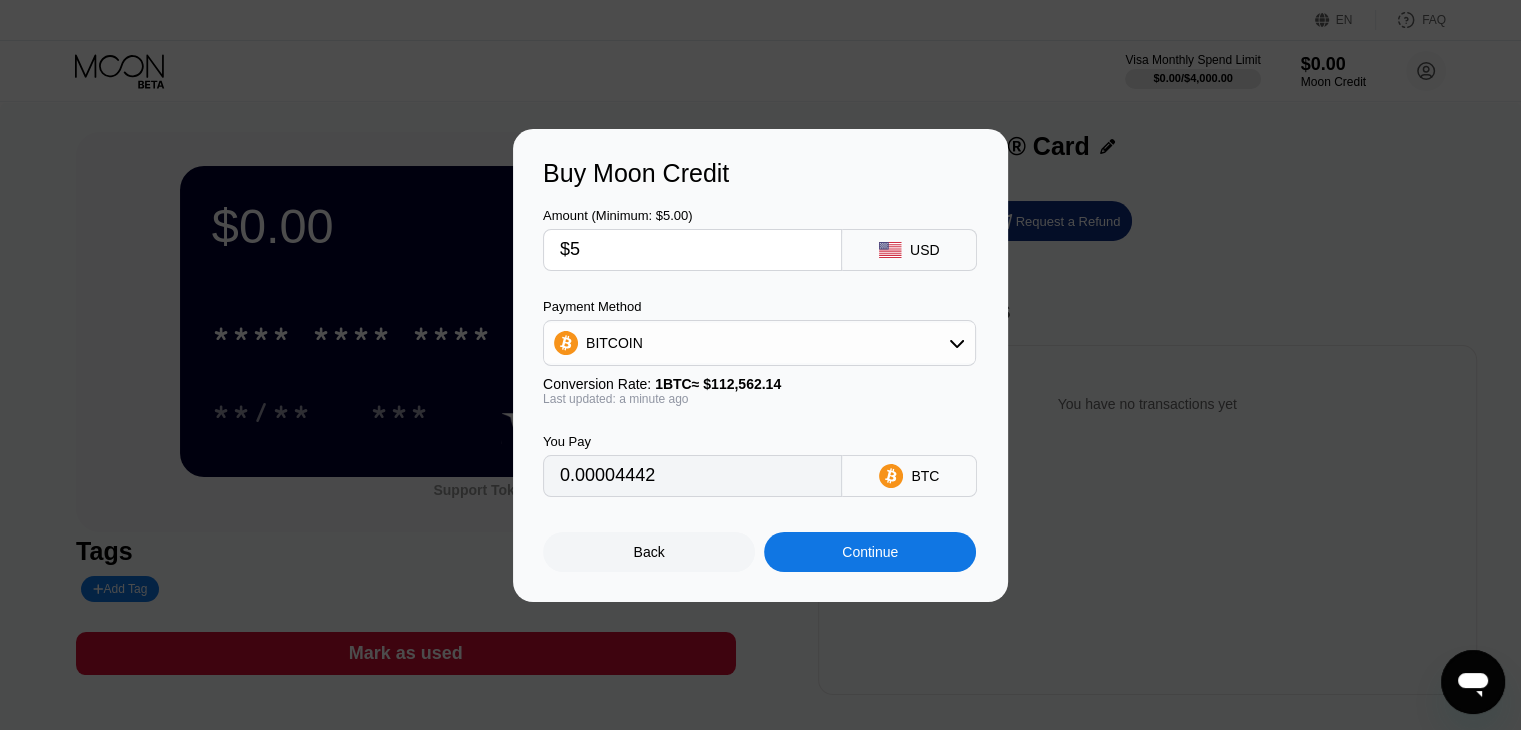 type on "$5" 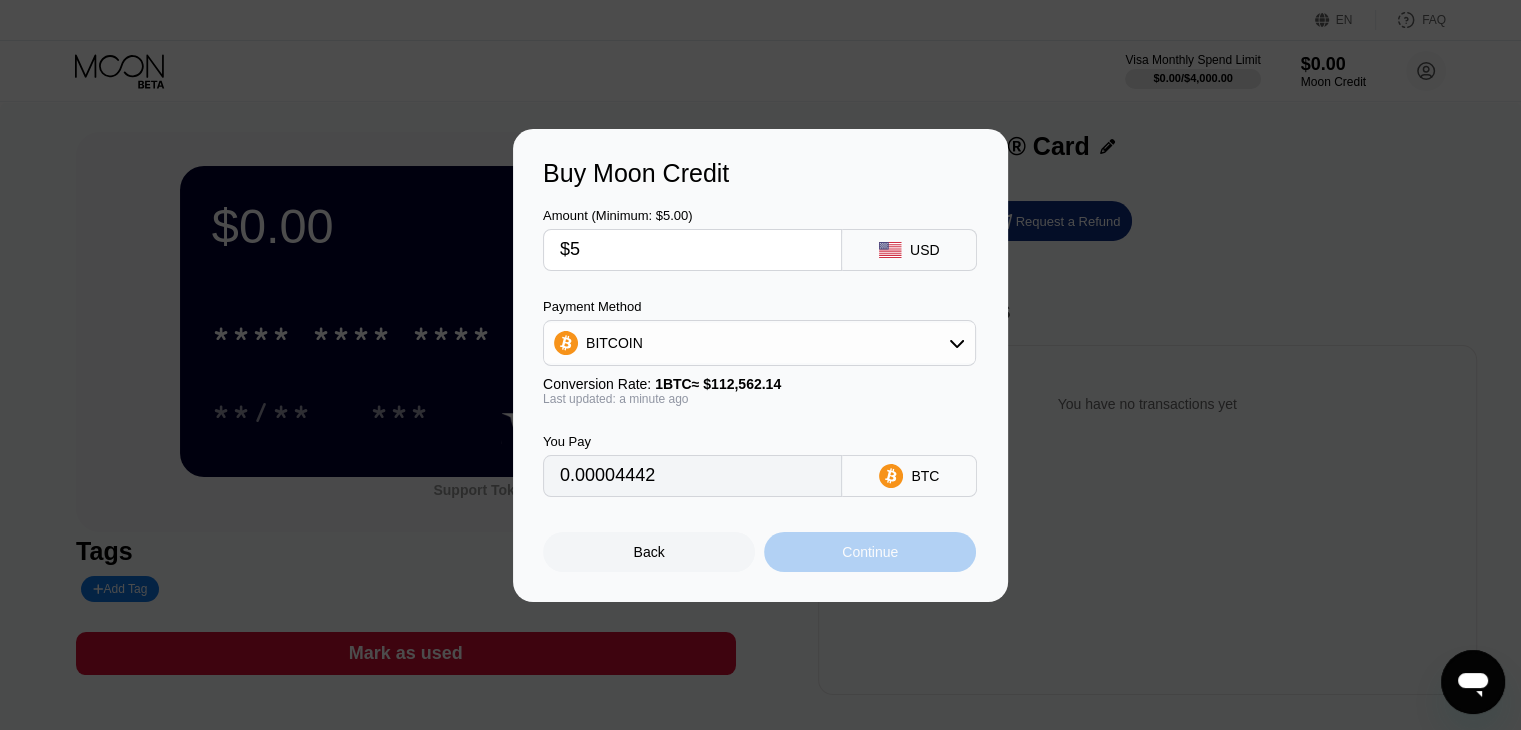 click on "Continue" at bounding box center (870, 552) 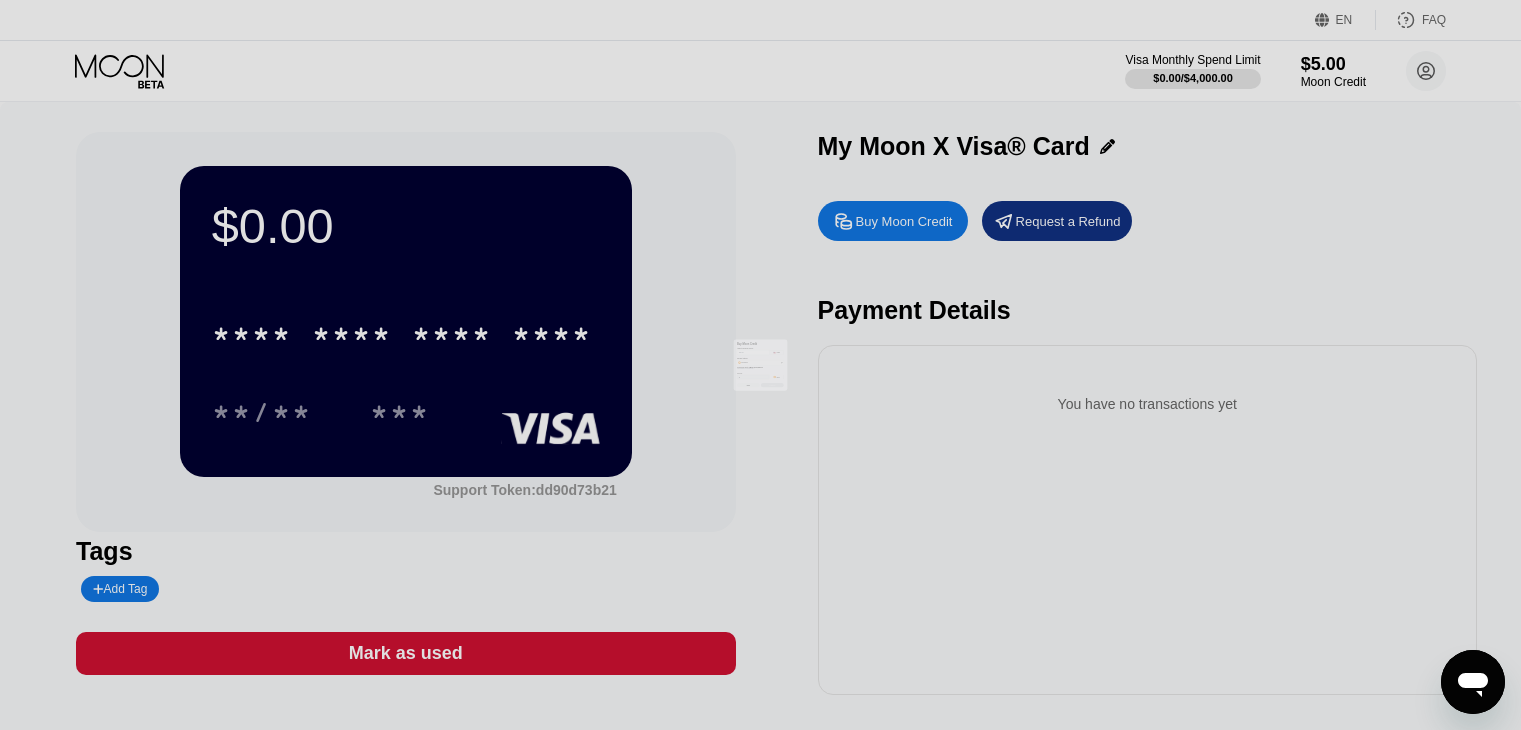 scroll, scrollTop: 0, scrollLeft: 0, axis: both 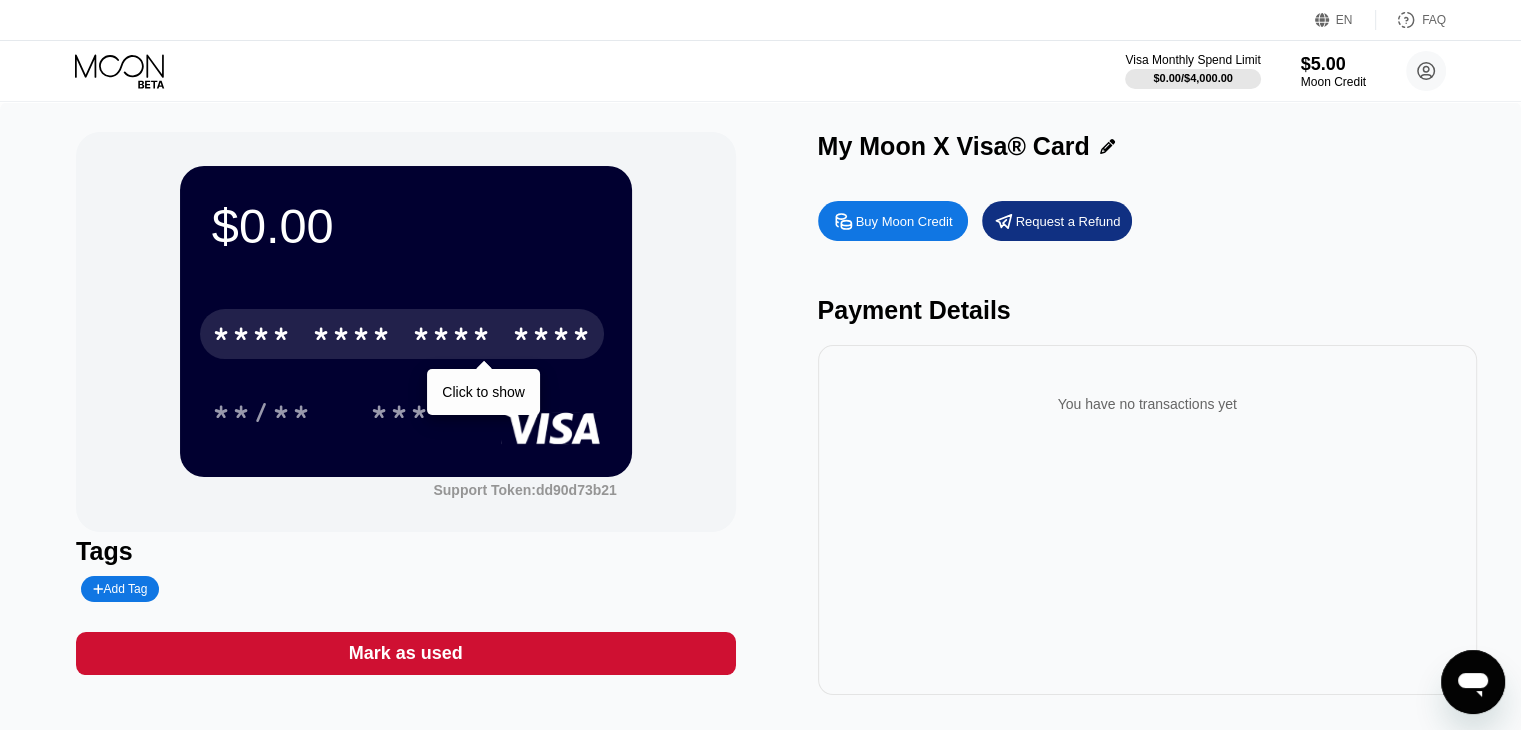 click on "* * * *" at bounding box center (452, 337) 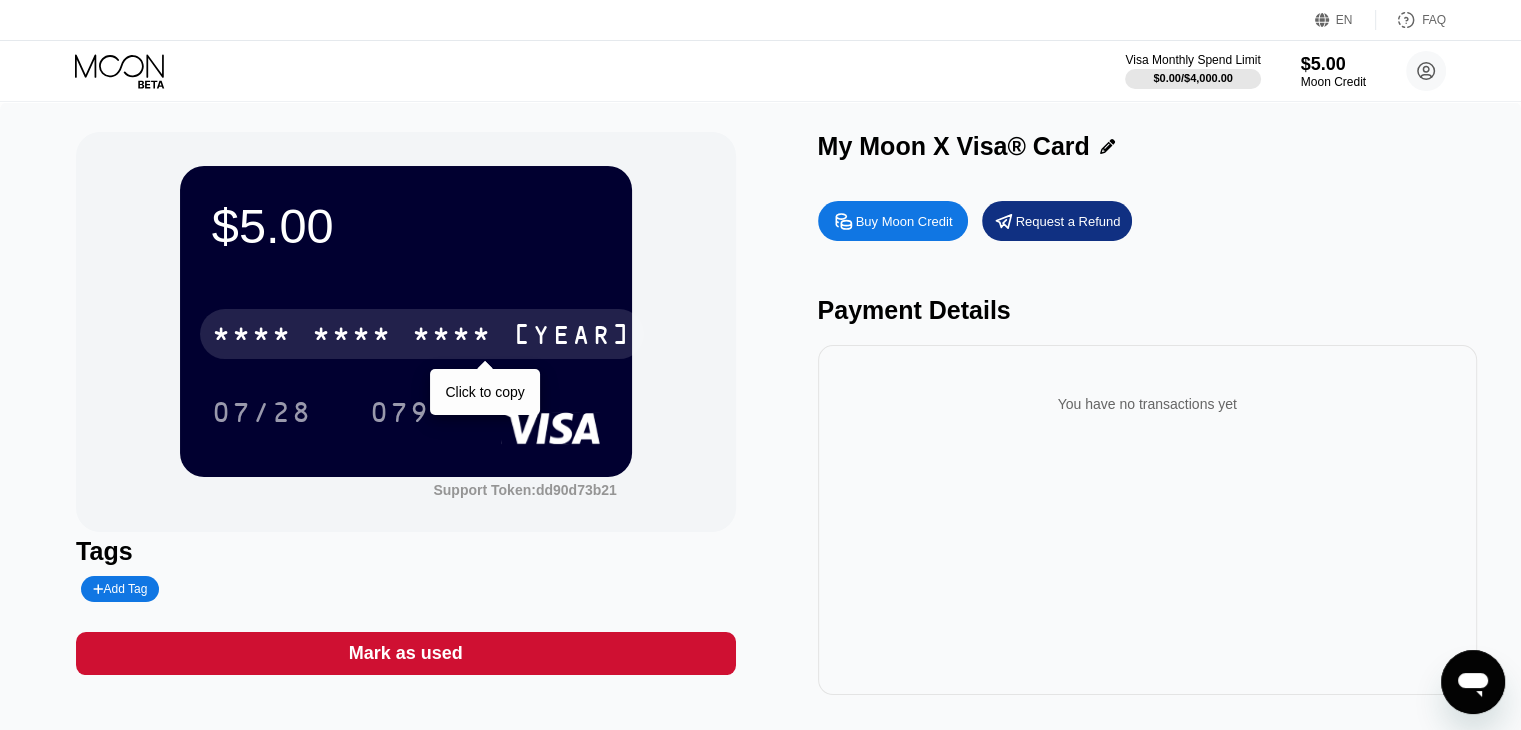 click on "1965" at bounding box center (572, 337) 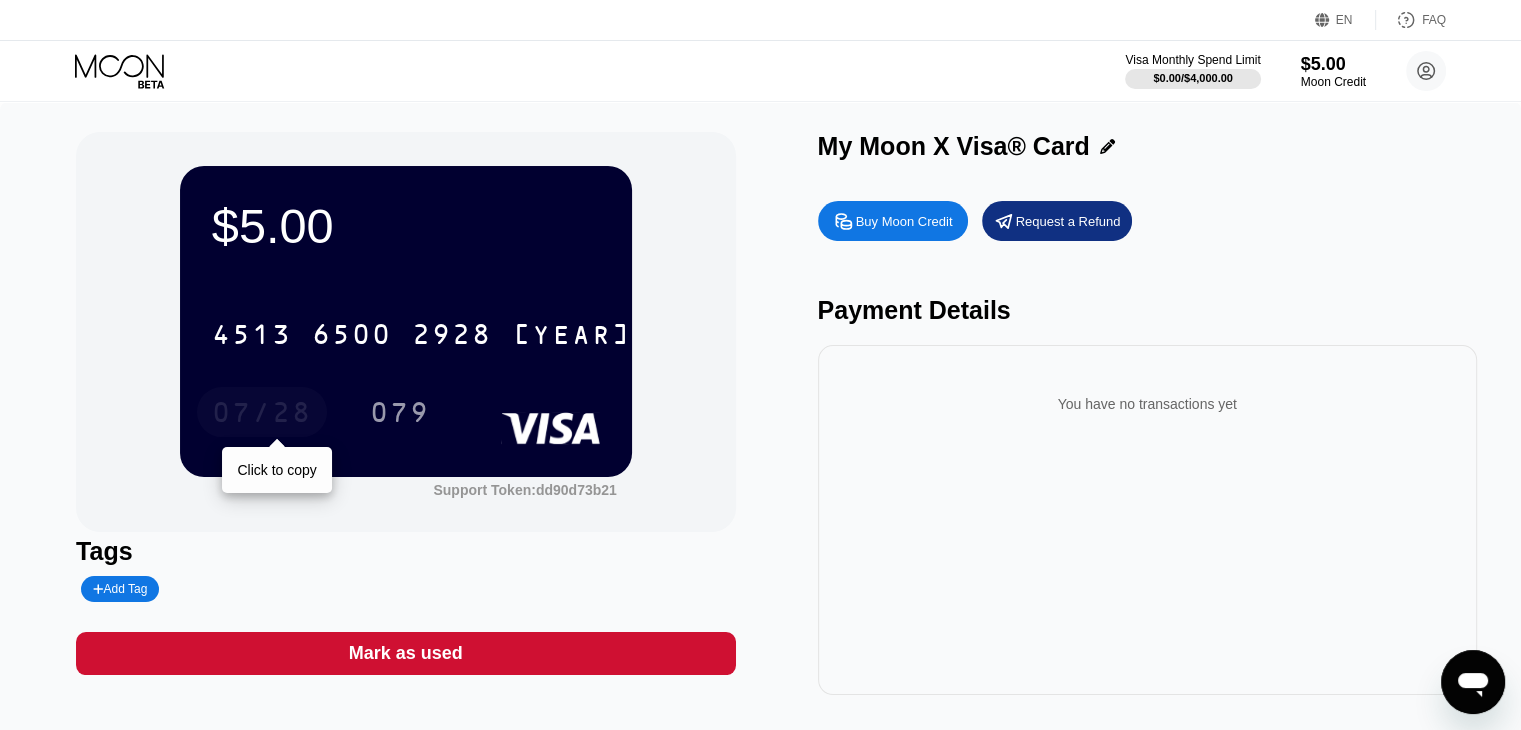 click on "07/28" at bounding box center (262, 415) 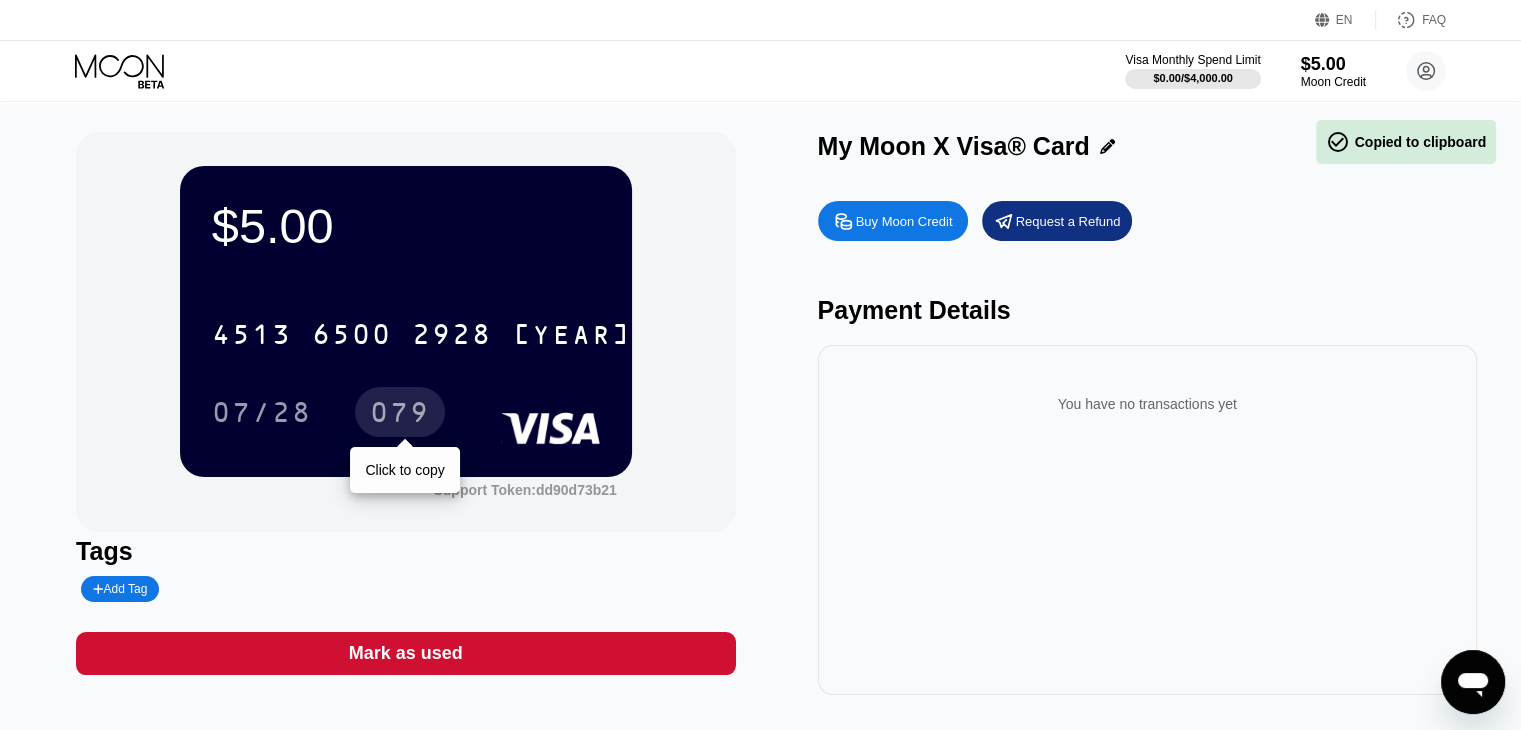 click on "079" at bounding box center (400, 415) 